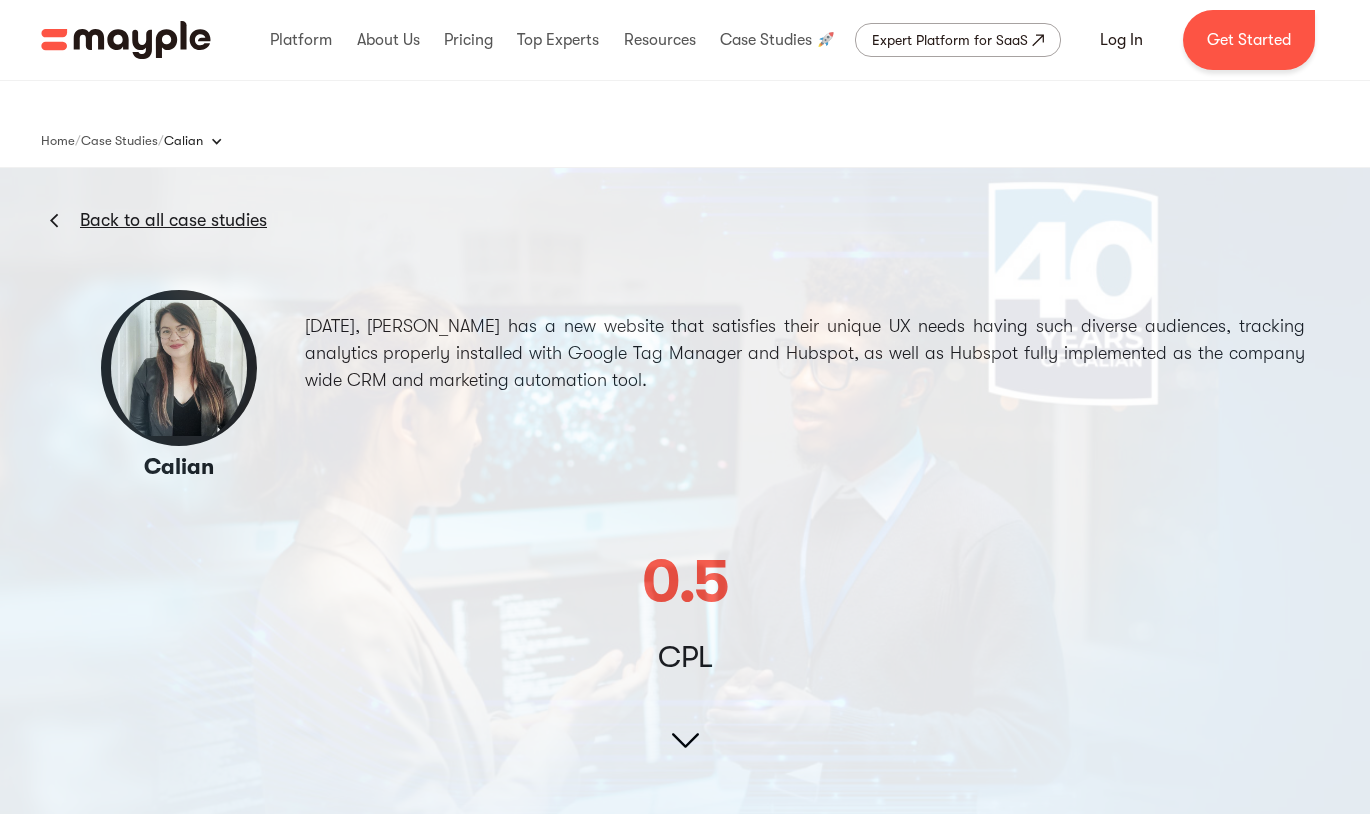 scroll, scrollTop: 0, scrollLeft: 0, axis: both 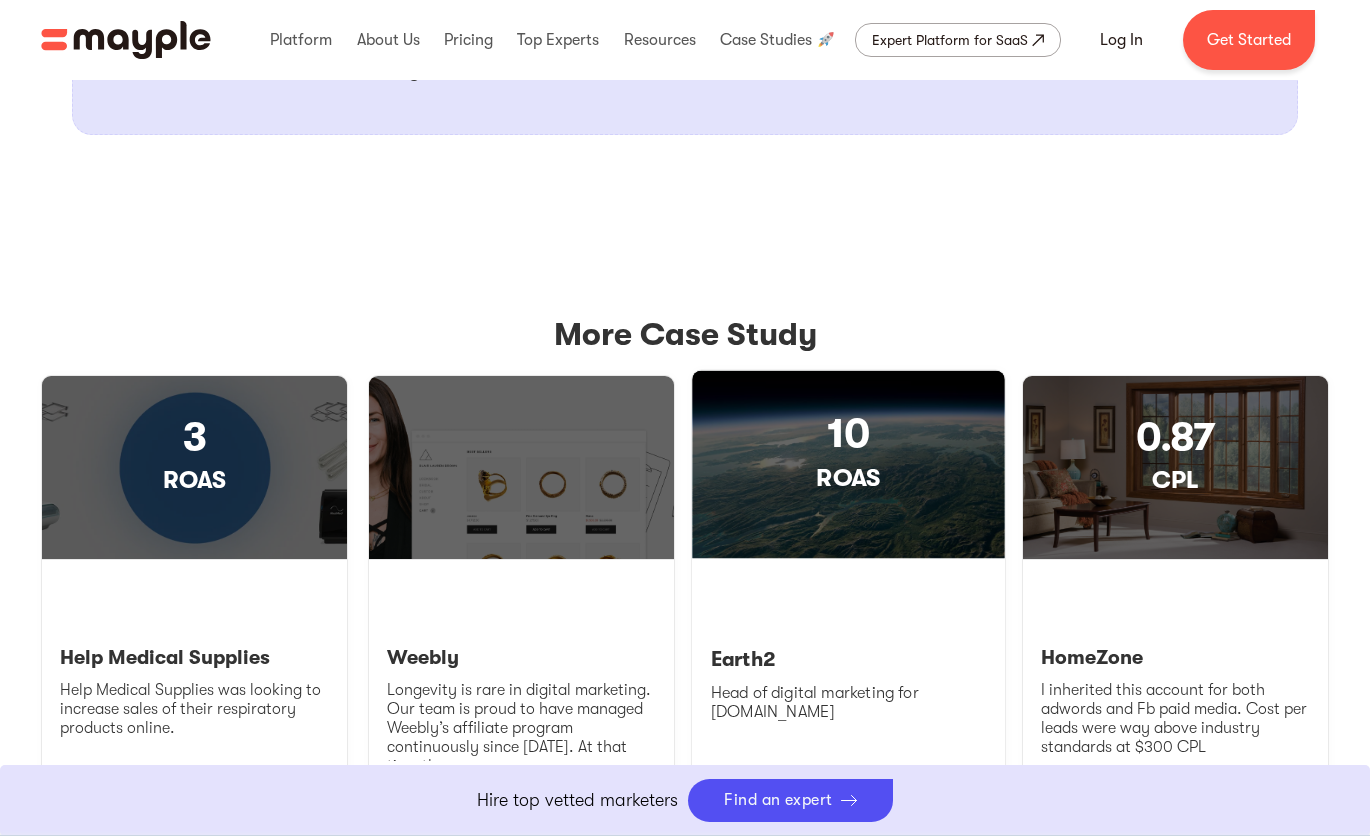 click on "Read Case Study" at bounding box center [770, 785] 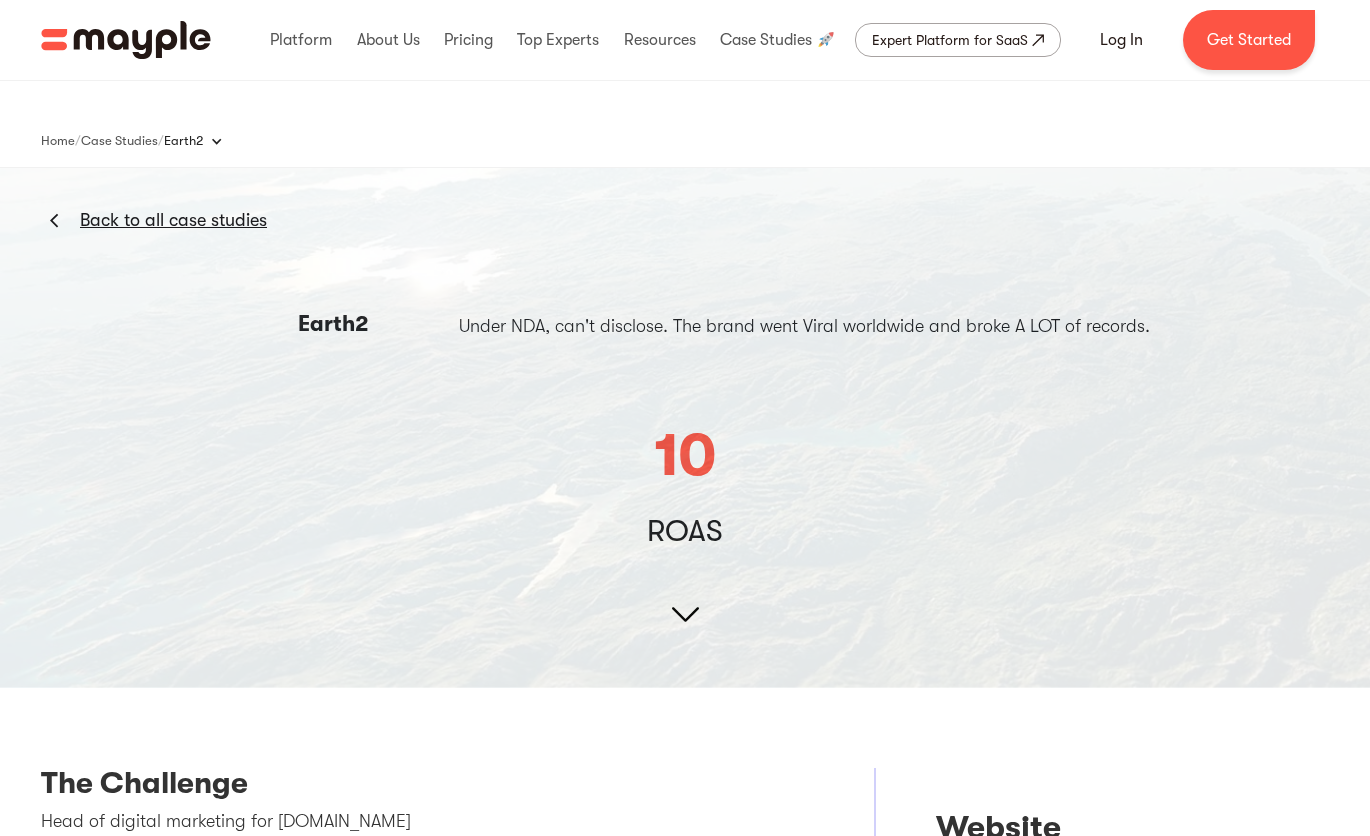 scroll, scrollTop: 0, scrollLeft: 0, axis: both 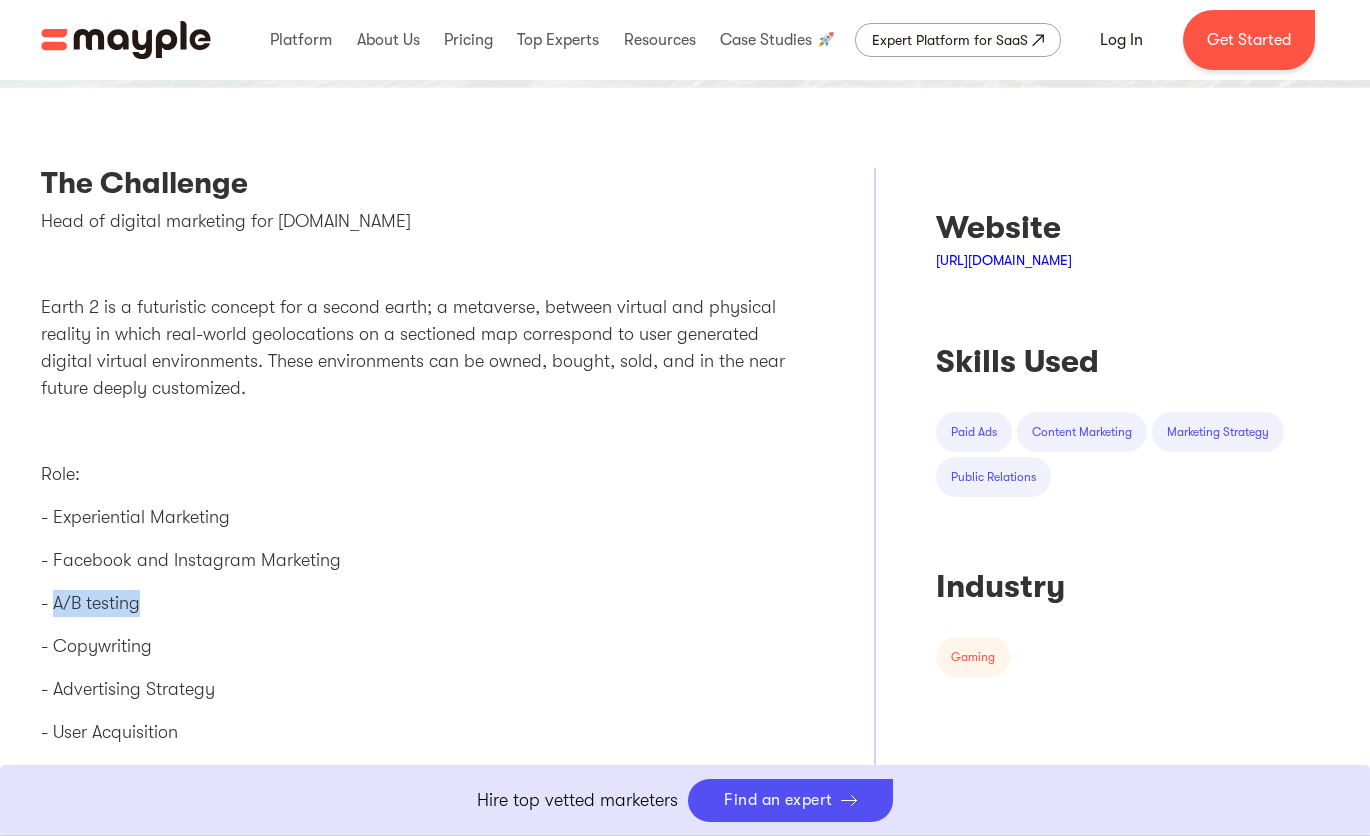 drag, startPoint x: 146, startPoint y: 609, endPoint x: 56, endPoint y: 610, distance: 90.005554 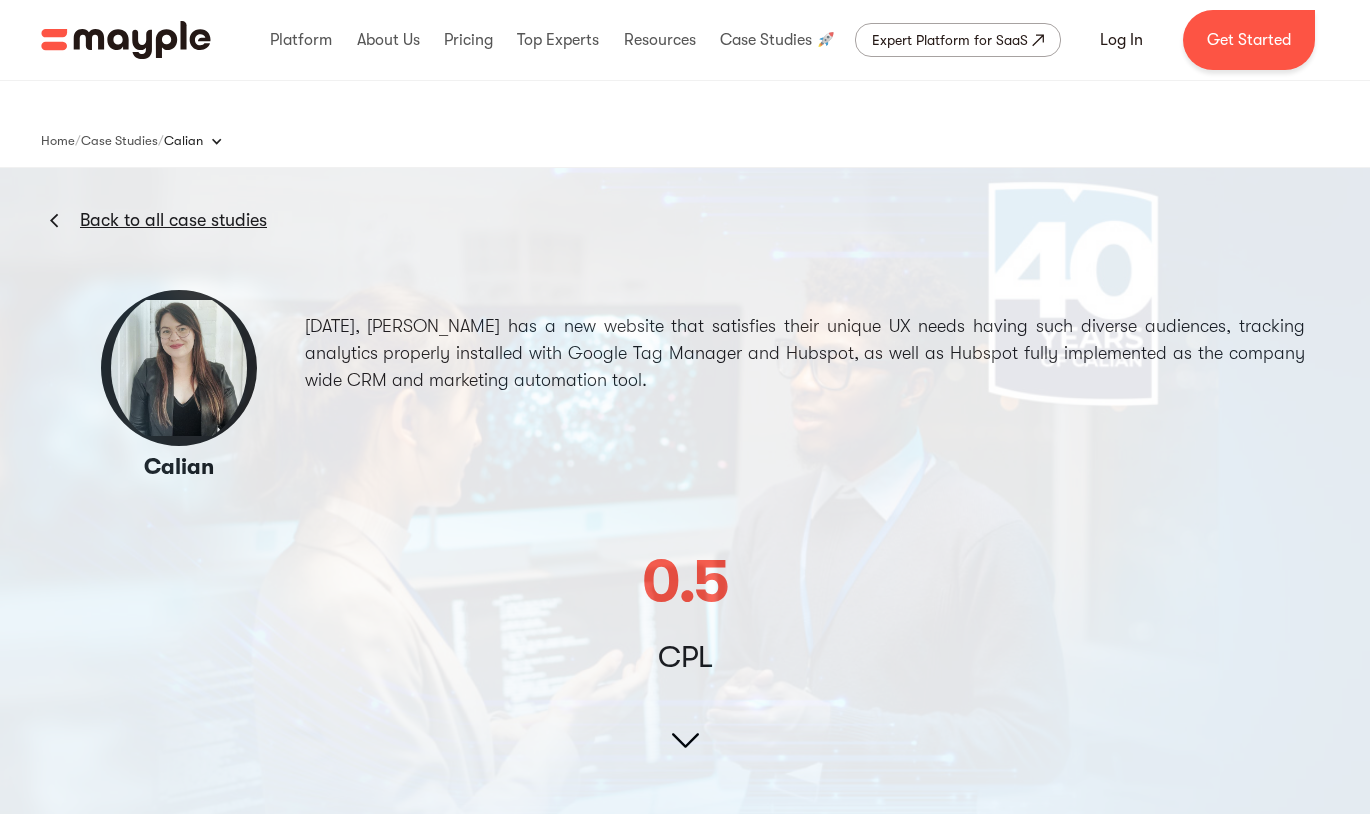 scroll, scrollTop: 2500, scrollLeft: 0, axis: vertical 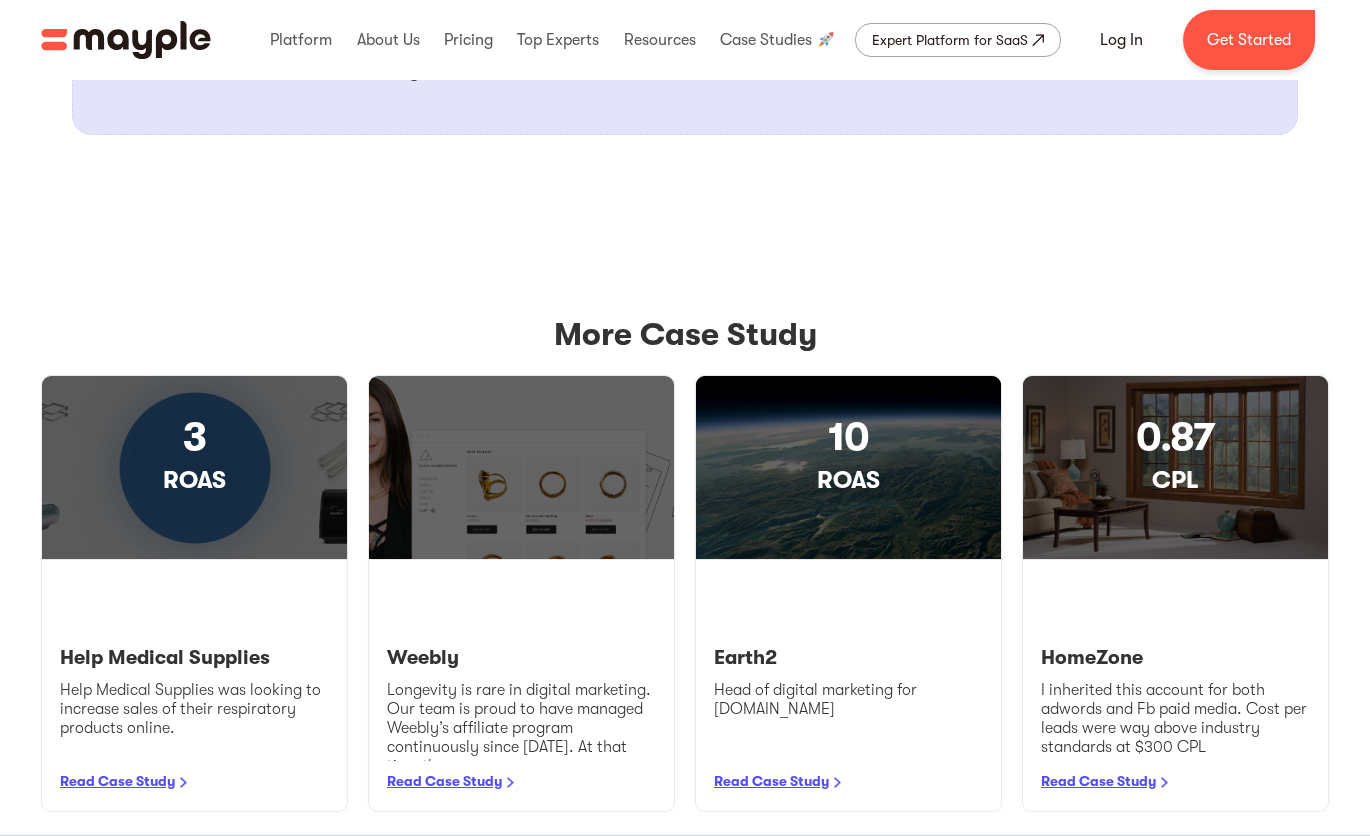 click at bounding box center [126, 40] 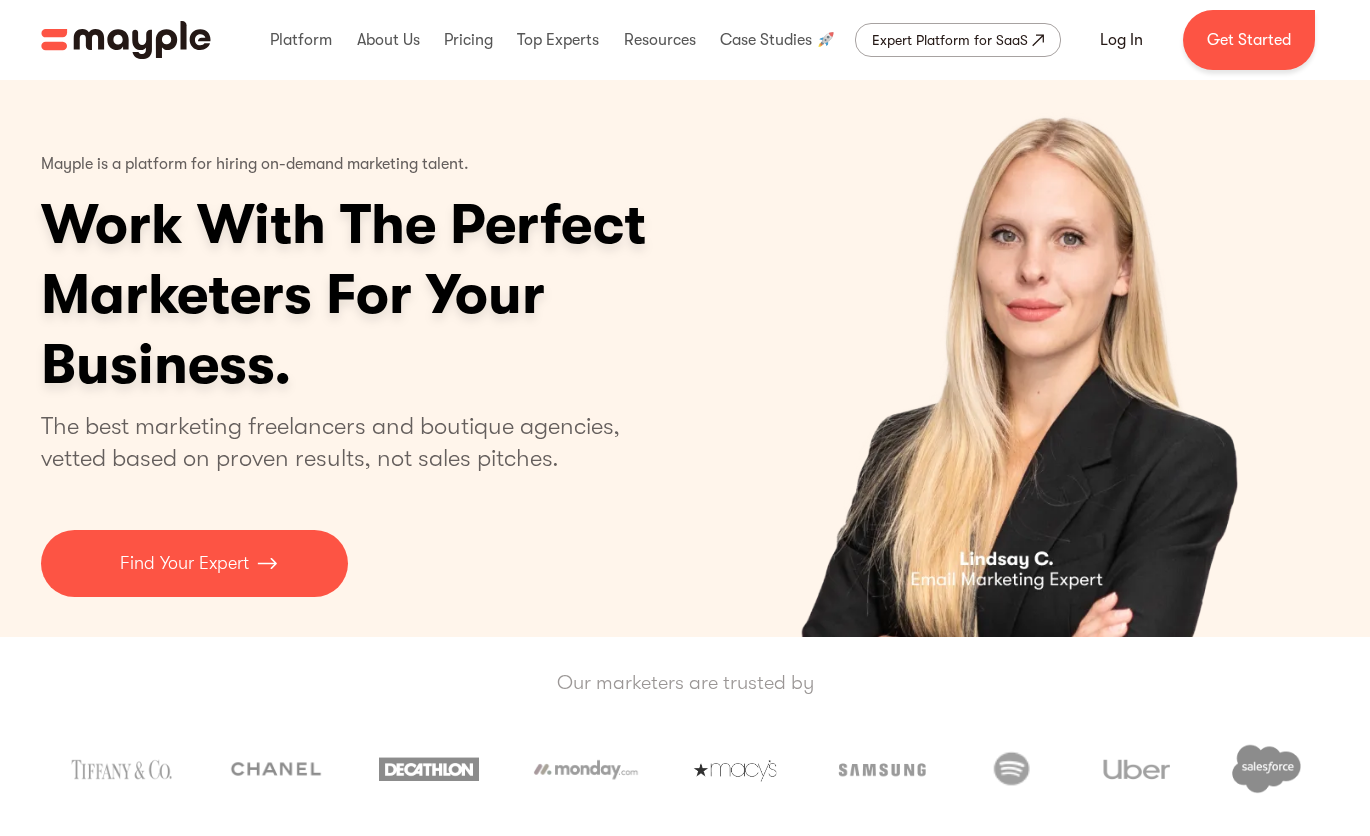 scroll, scrollTop: 0, scrollLeft: 0, axis: both 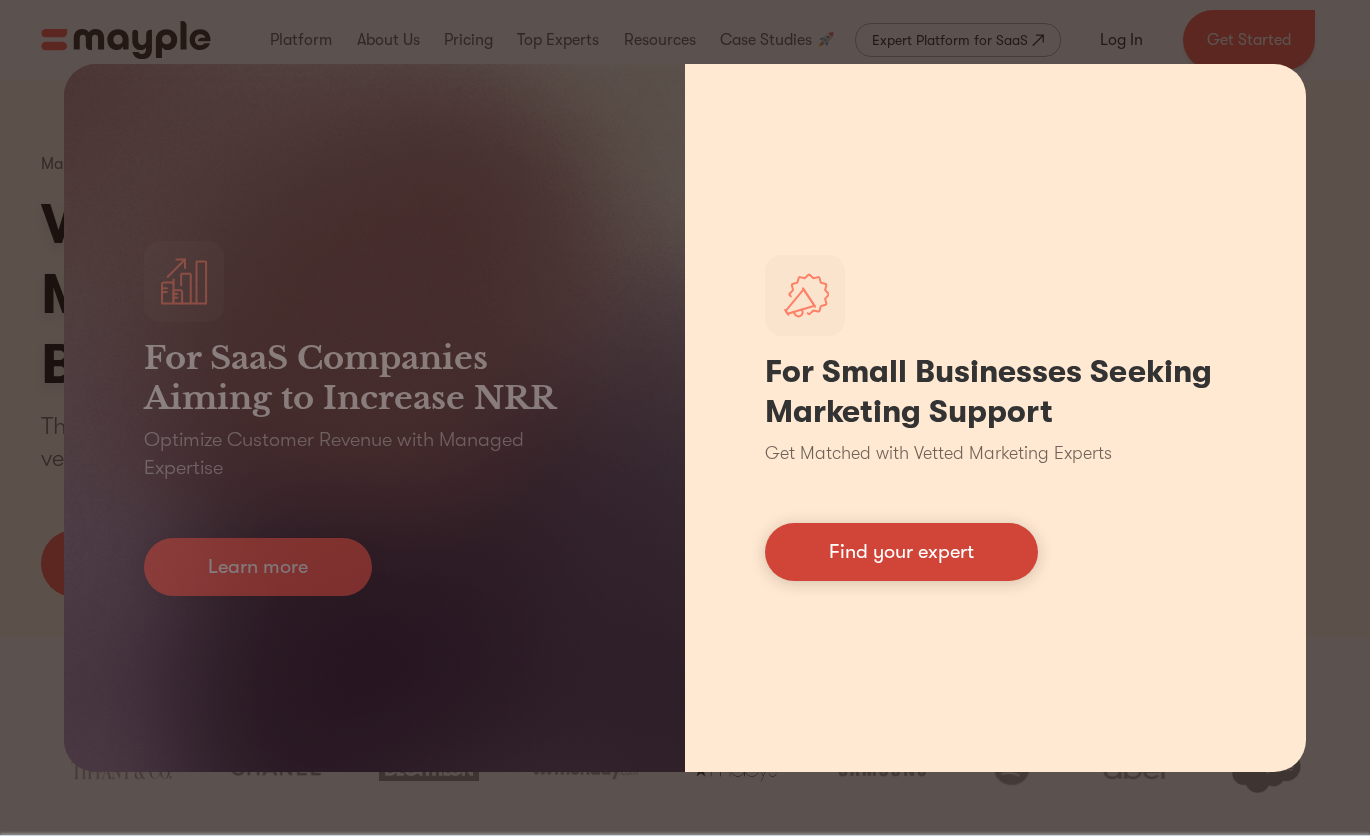 click on "Find your expert" at bounding box center (901, 552) 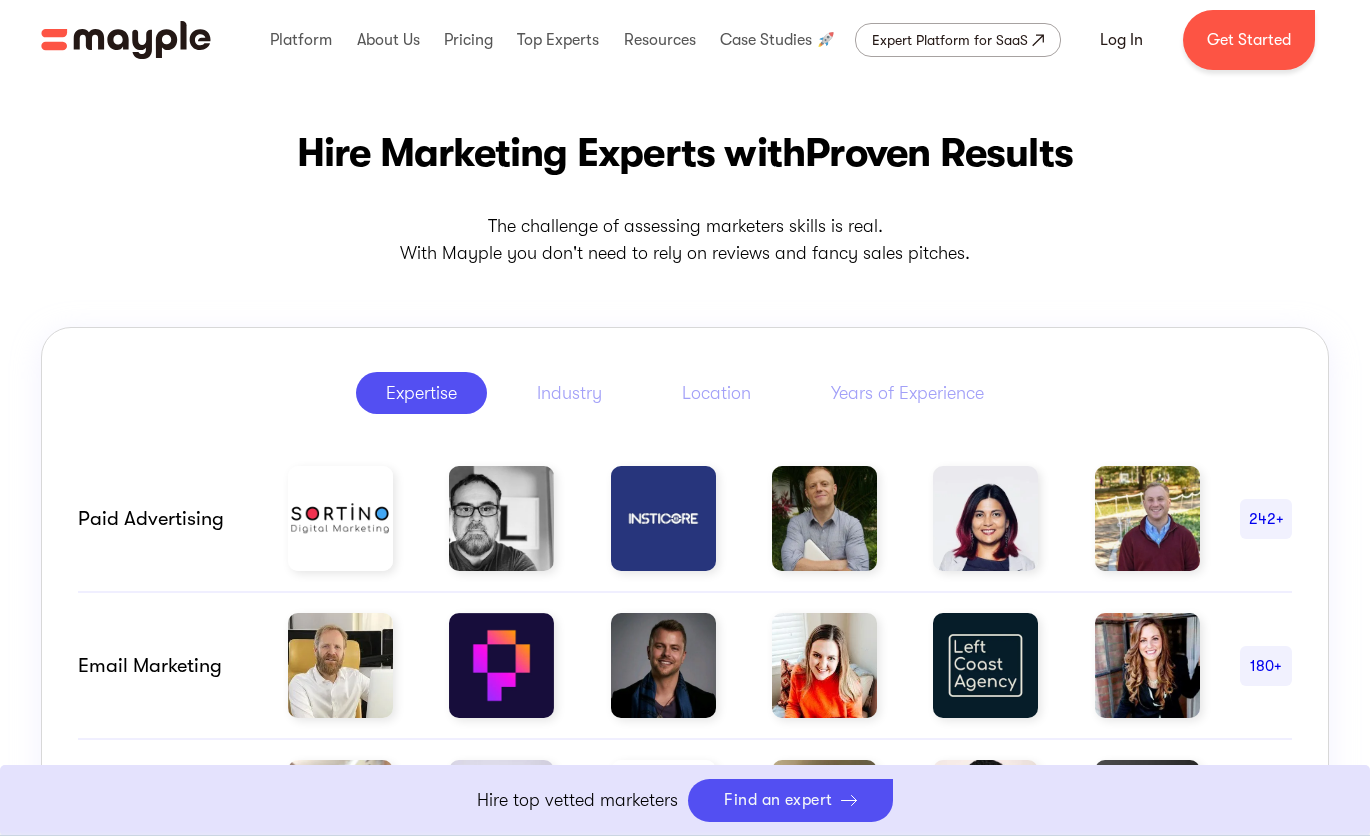 scroll, scrollTop: 800, scrollLeft: 0, axis: vertical 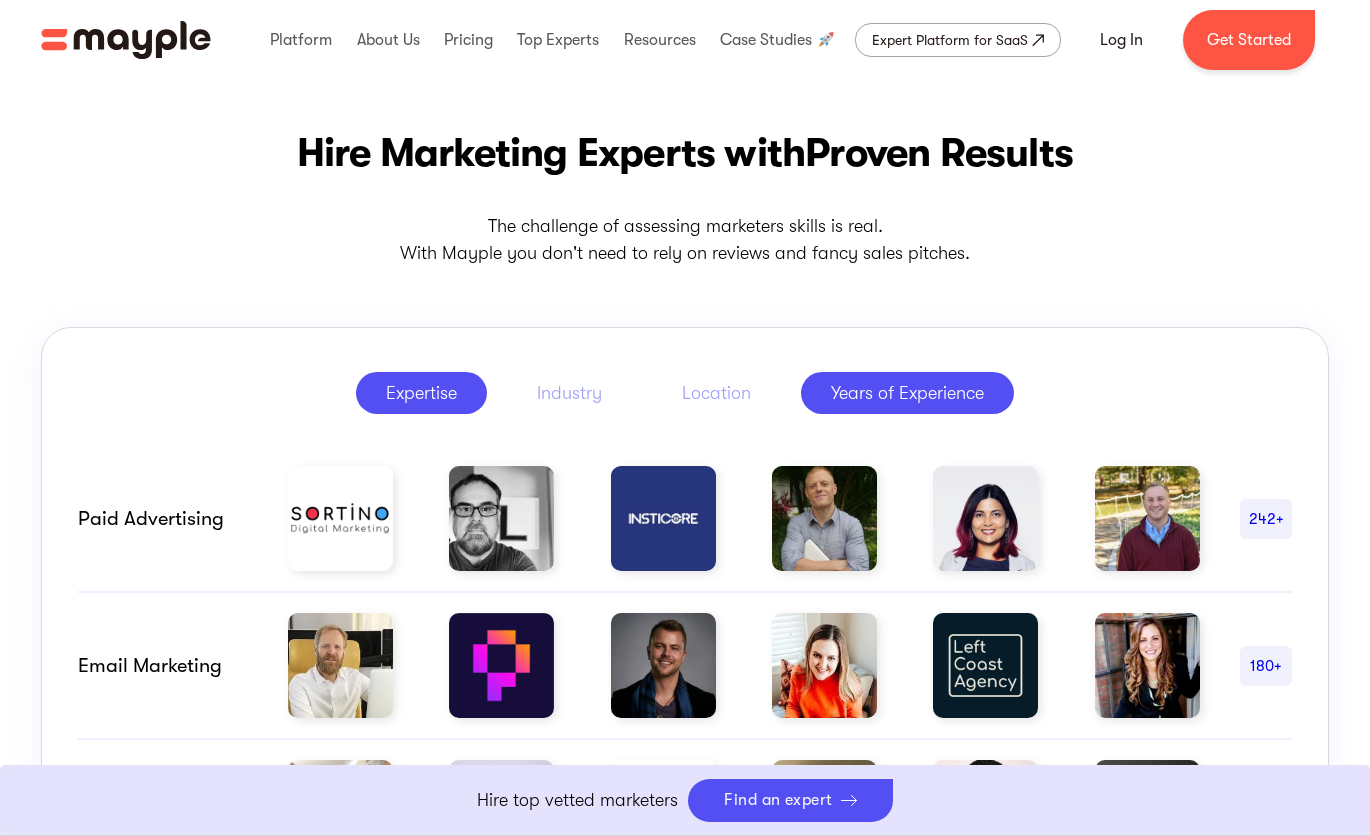 click on "Years of Experience" at bounding box center [907, 393] 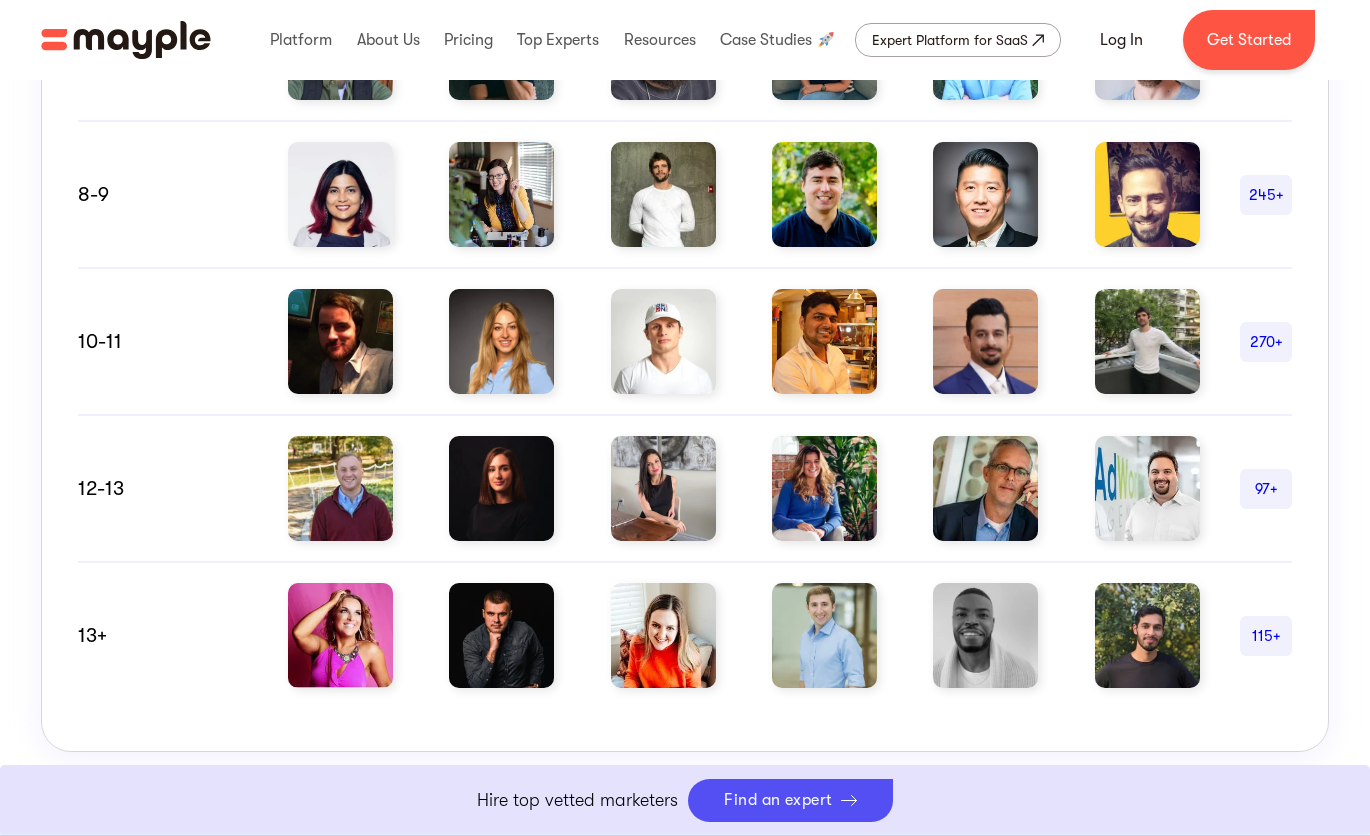 scroll, scrollTop: 1400, scrollLeft: 0, axis: vertical 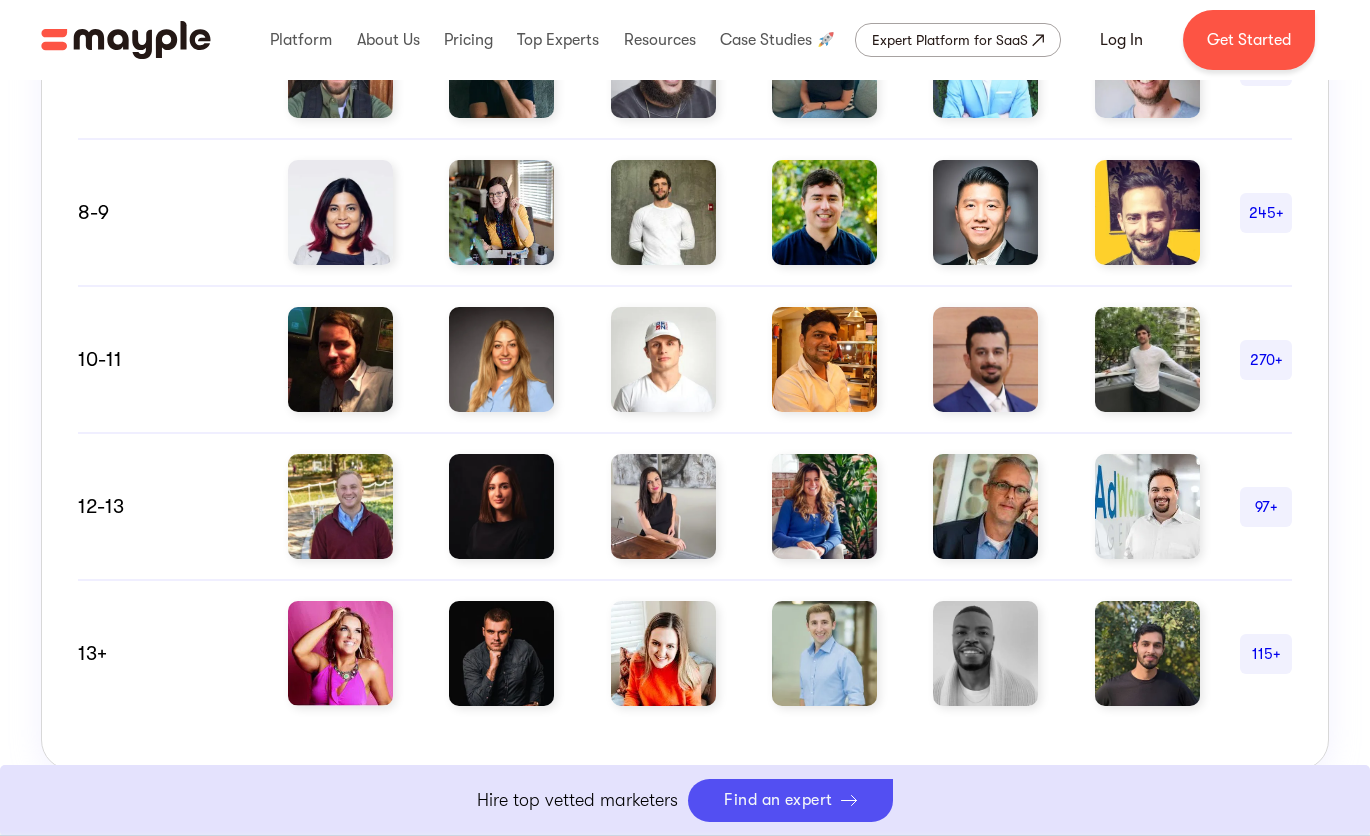 click at bounding box center (340, 359) 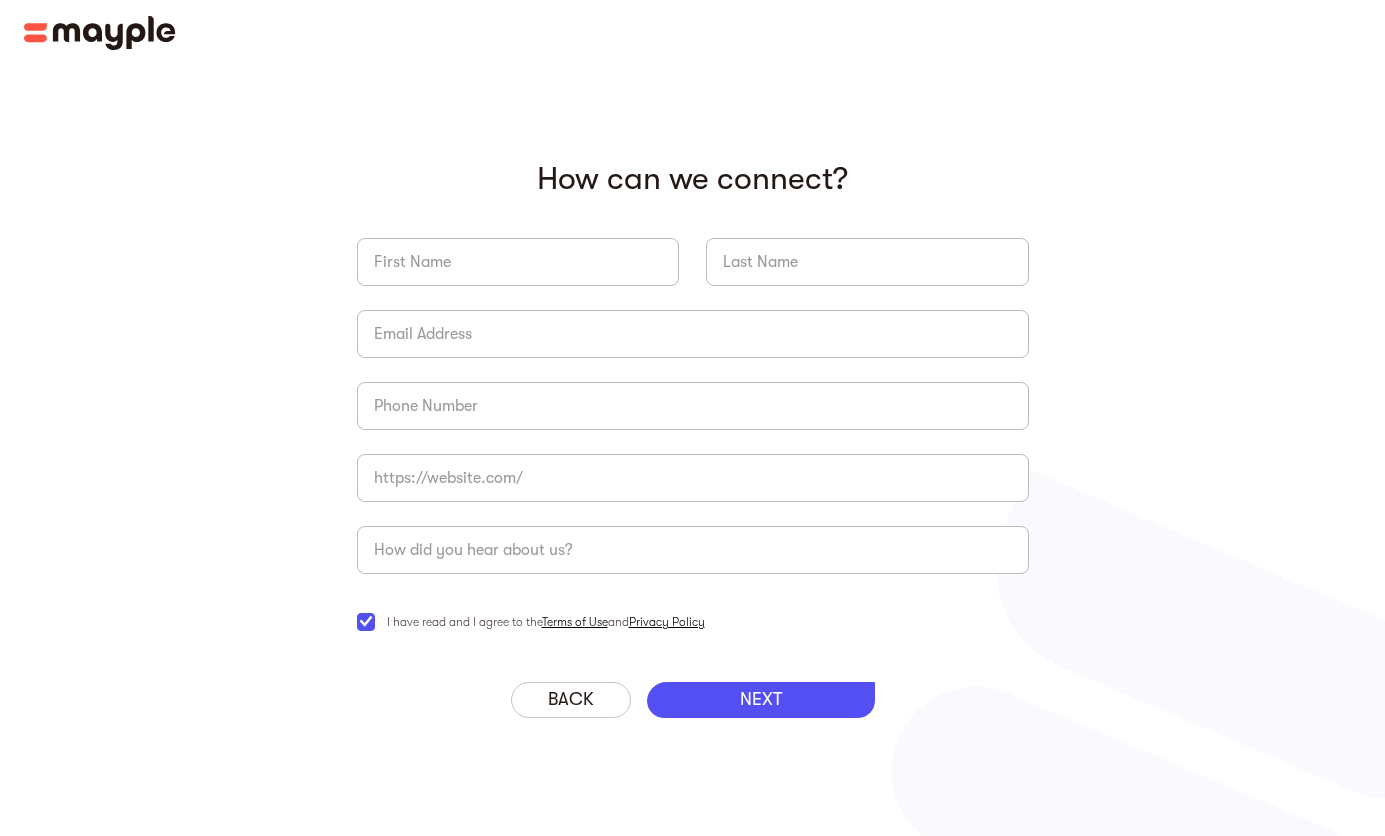 scroll, scrollTop: 0, scrollLeft: 0, axis: both 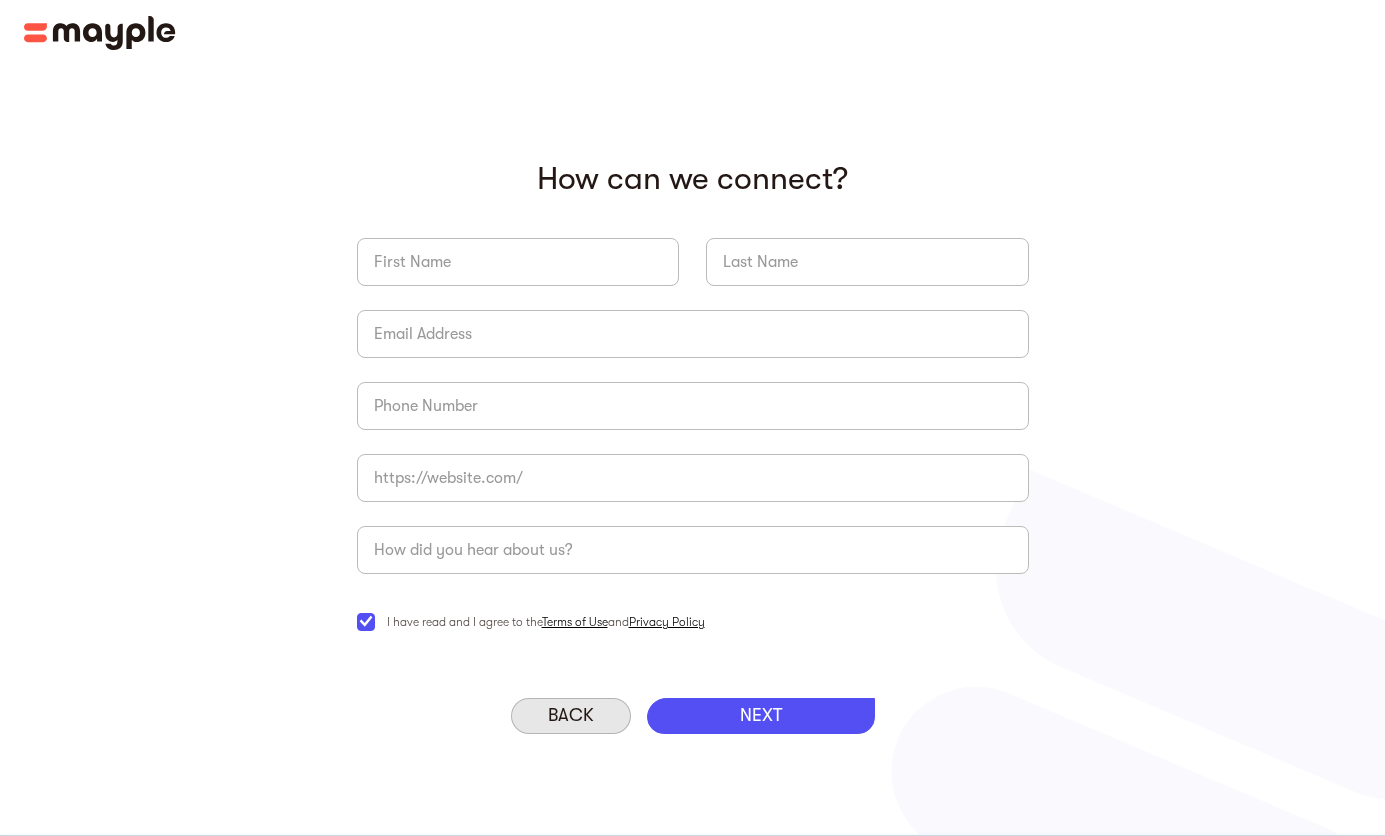 click on "Back" at bounding box center [571, 716] 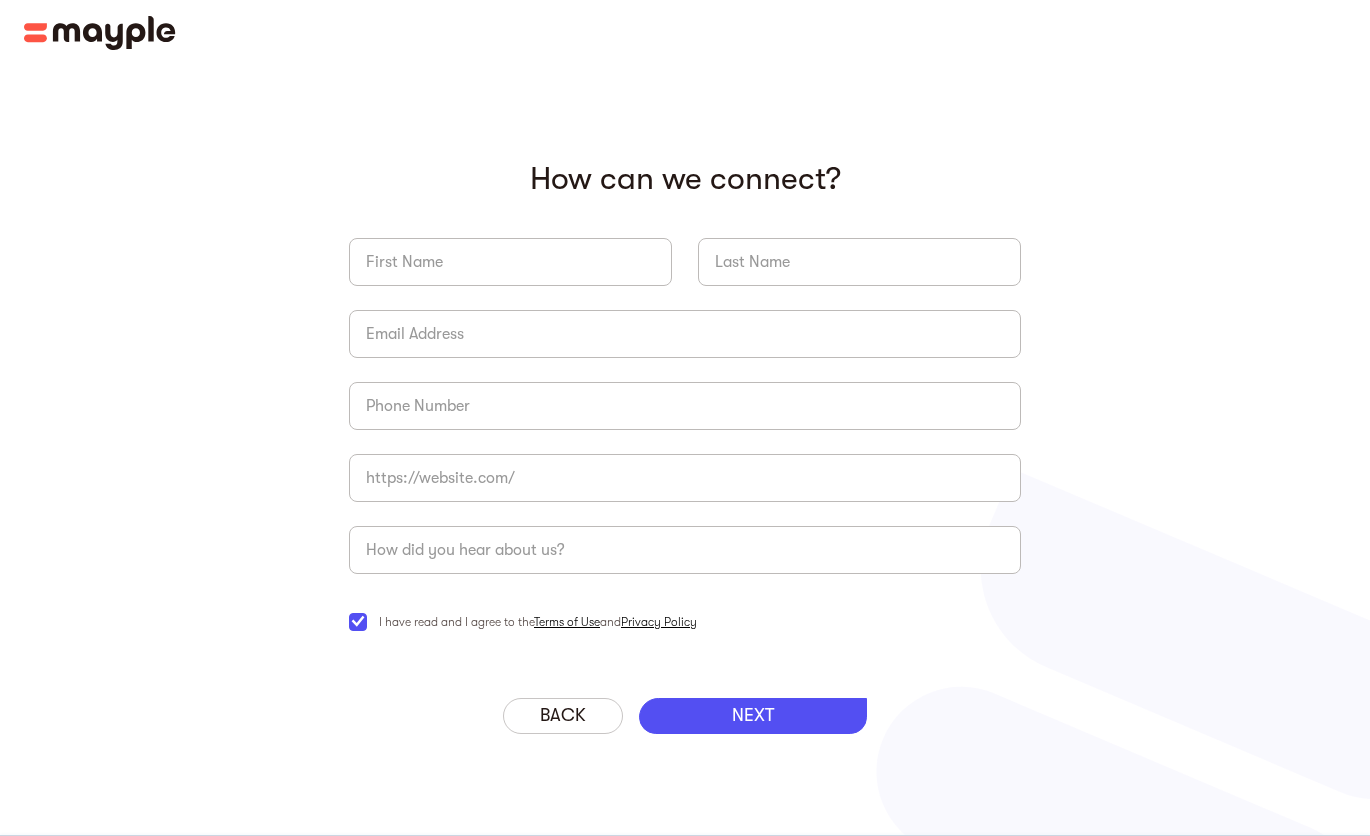 click on "NEXT" at bounding box center [753, 716] 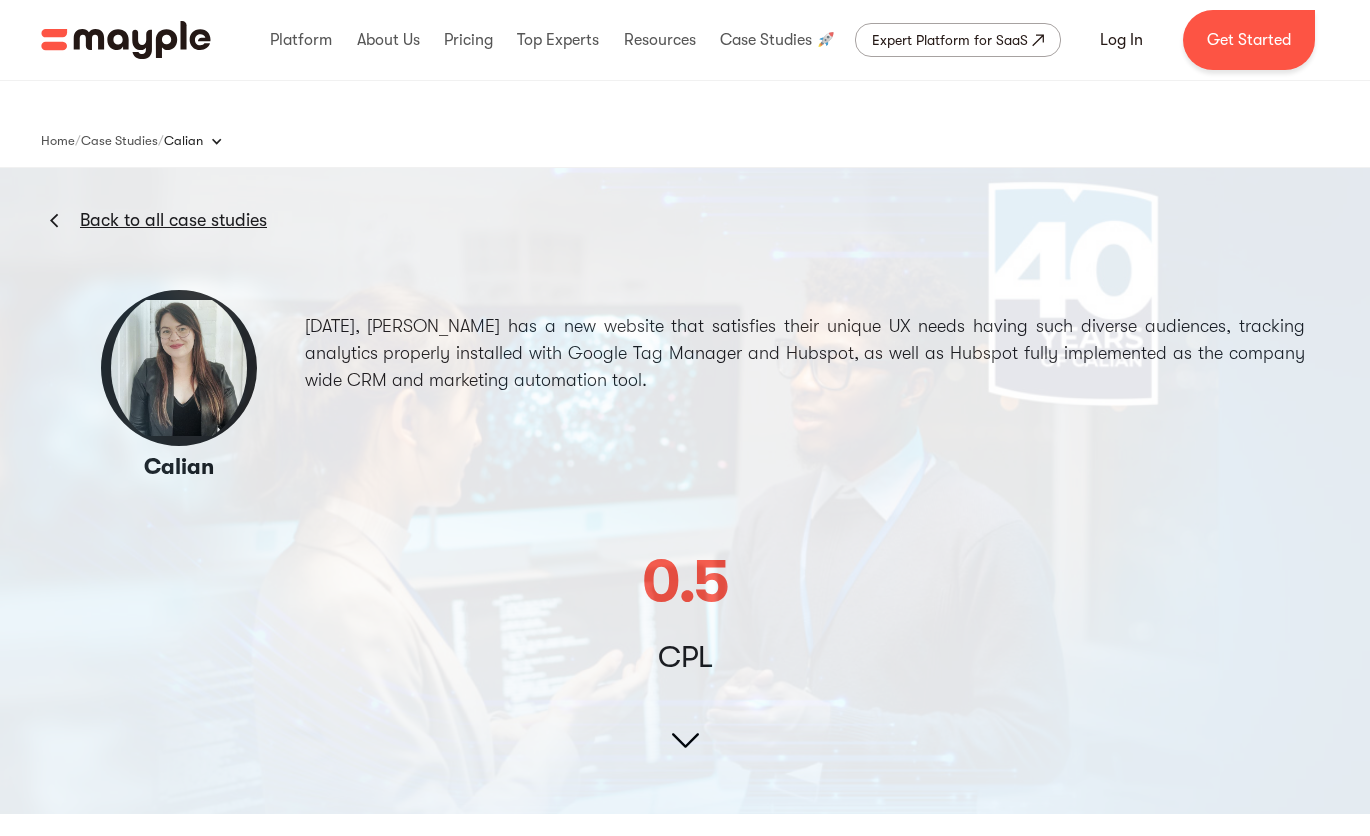 scroll, scrollTop: 2500, scrollLeft: 0, axis: vertical 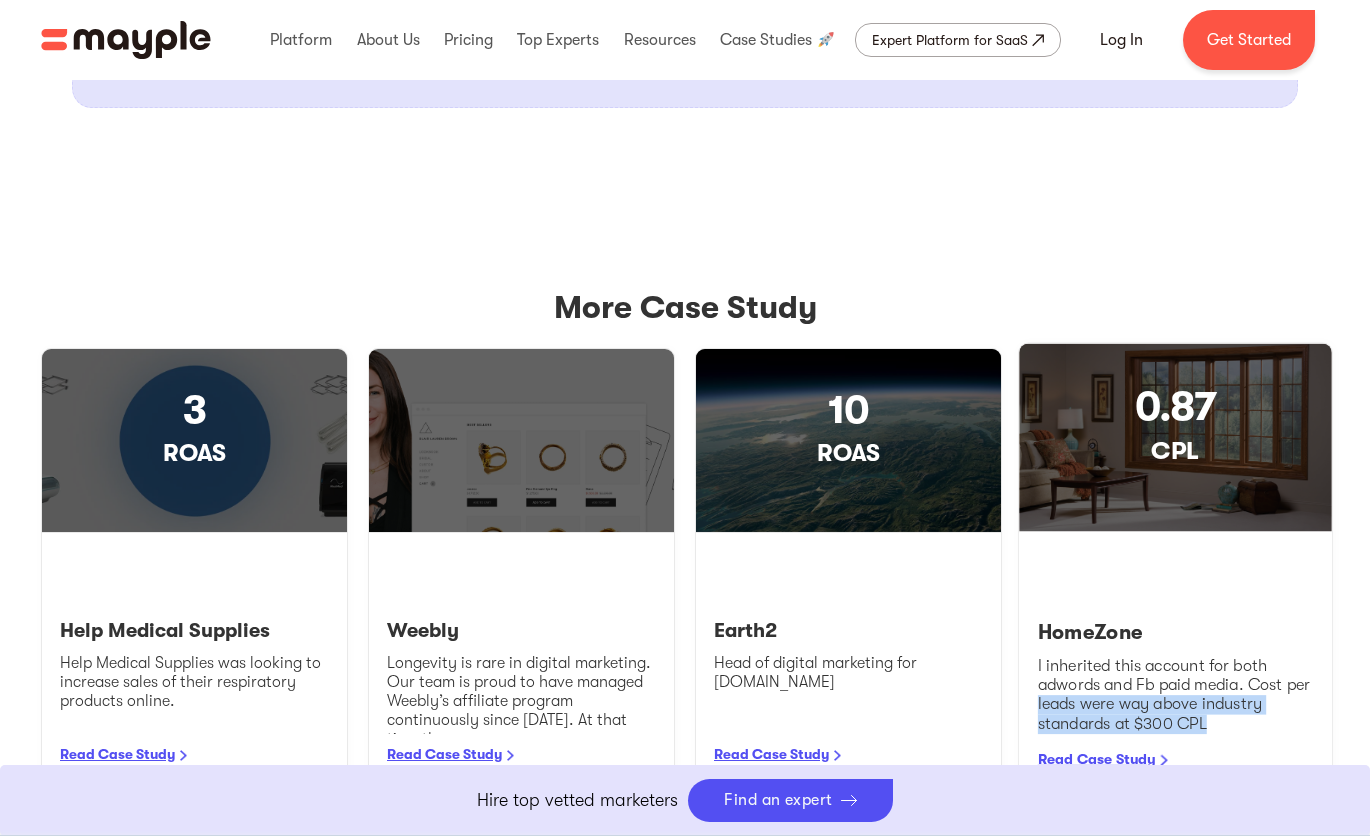 drag, startPoint x: 1204, startPoint y: 643, endPoint x: 1038, endPoint y: 622, distance: 167.32304 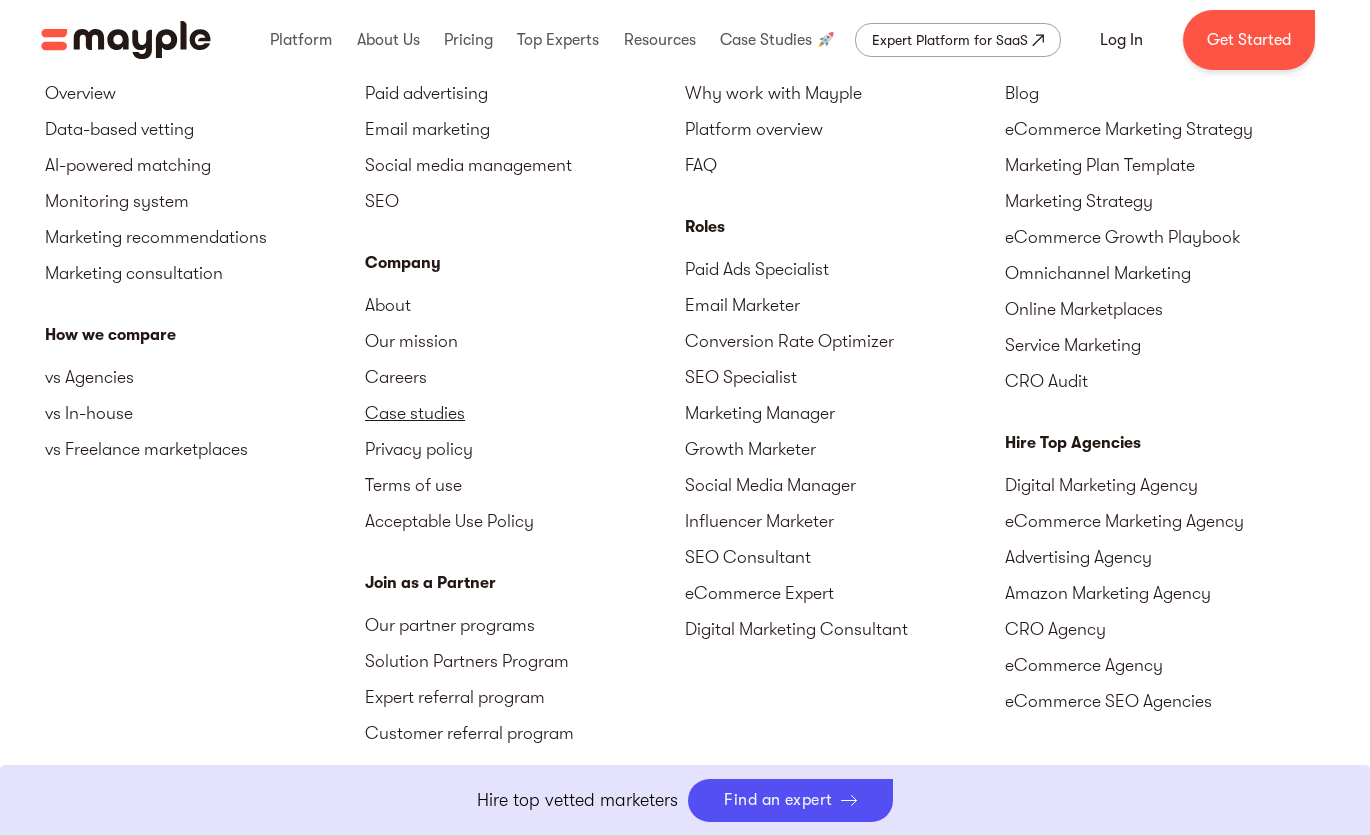 scroll, scrollTop: 3427, scrollLeft: 0, axis: vertical 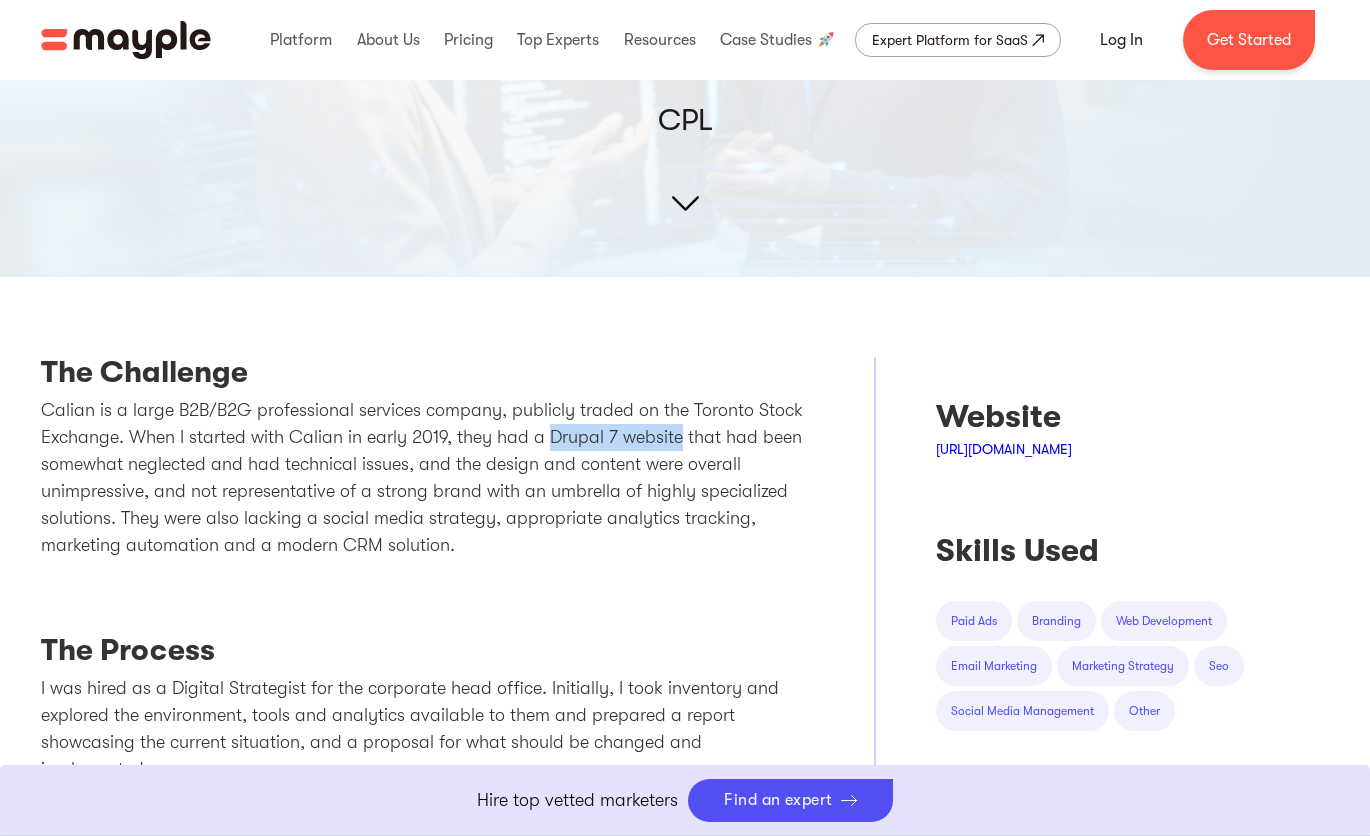 drag, startPoint x: 551, startPoint y: 439, endPoint x: 675, endPoint y: 437, distance: 124.01613 